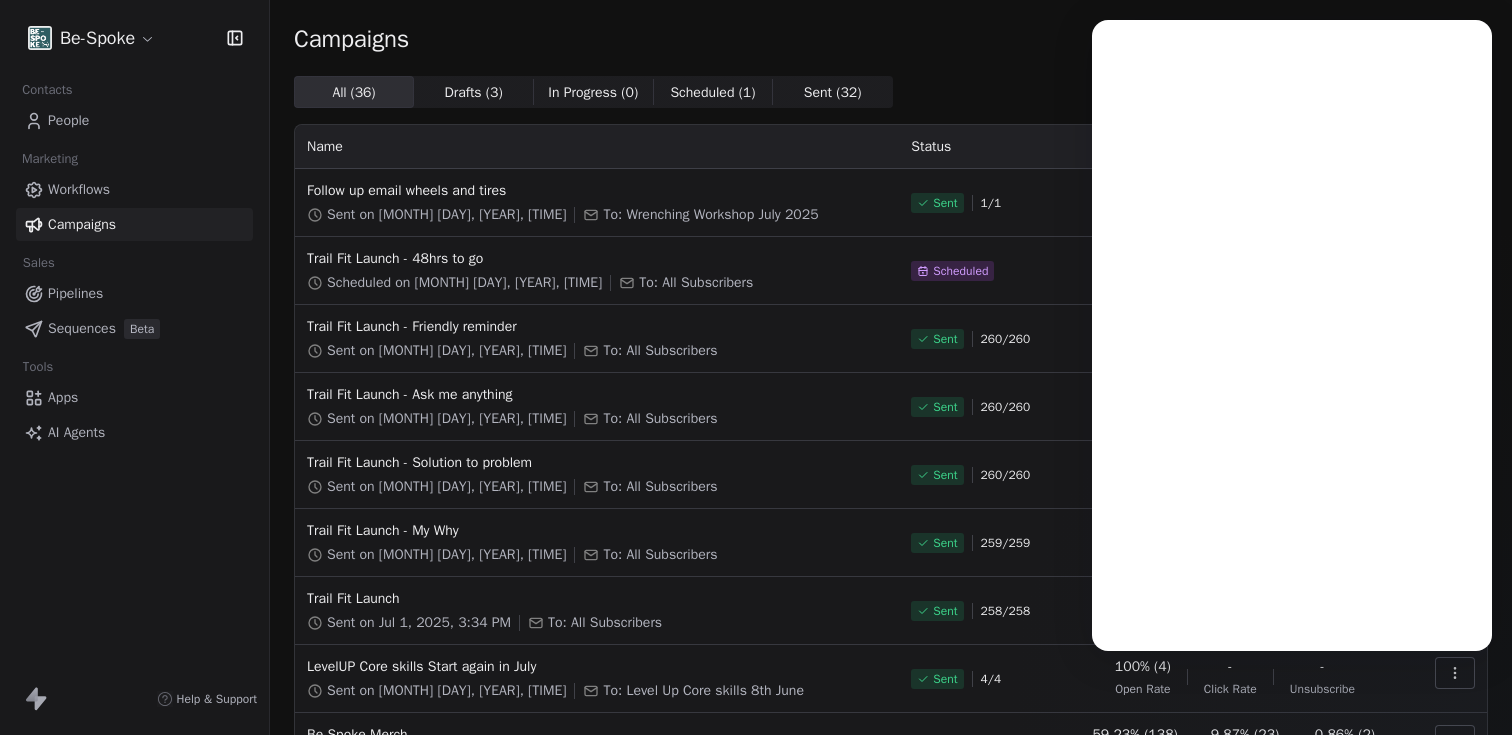 scroll, scrollTop: 0, scrollLeft: 0, axis: both 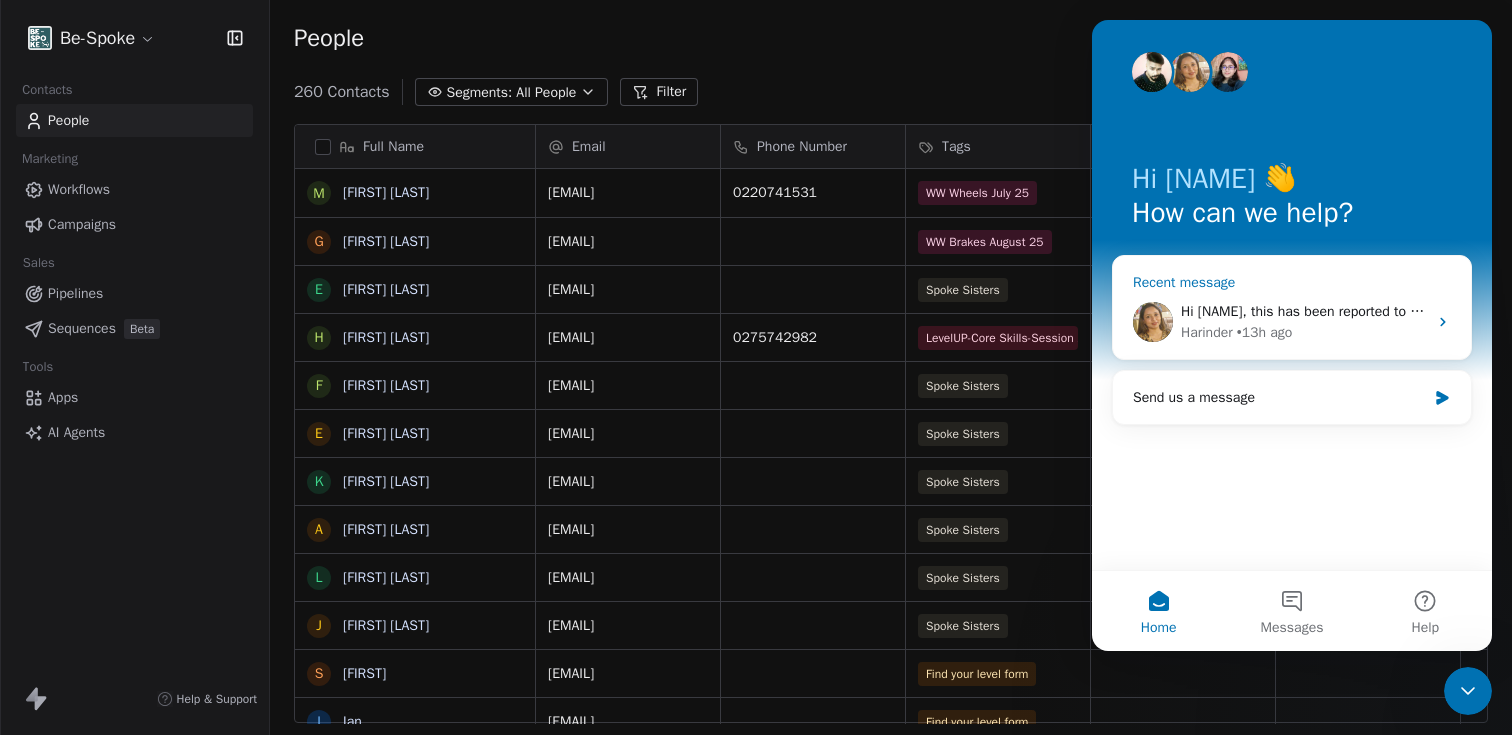 click on "Hi Audrey, this has been reported to the dev team for further investigation and I will keep you posted as soon as I have an update on the same.    Appreciate your valuable time and patience till we look into it! Harinder •  13h ago" at bounding box center [1292, 322] 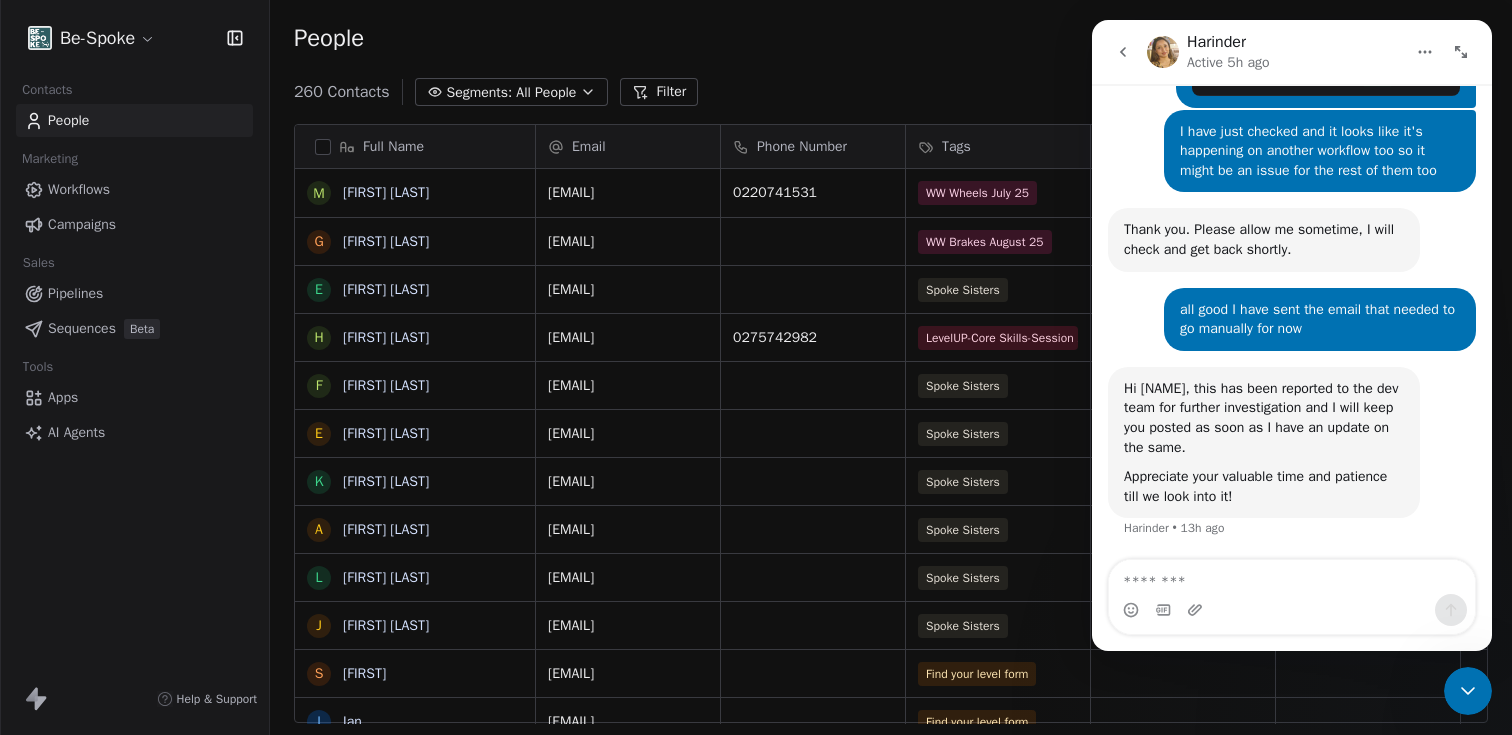 scroll, scrollTop: 3772, scrollLeft: 0, axis: vertical 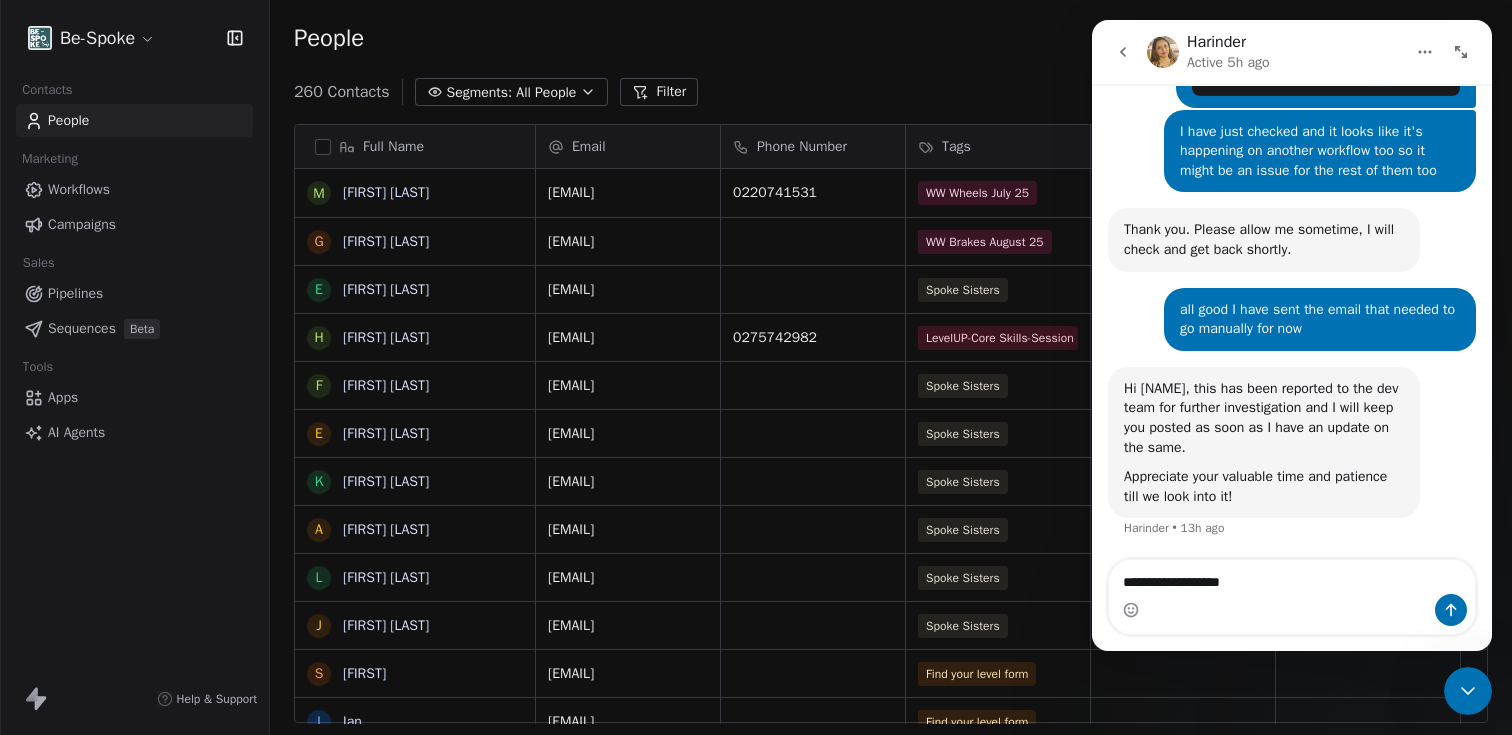 type on "**********" 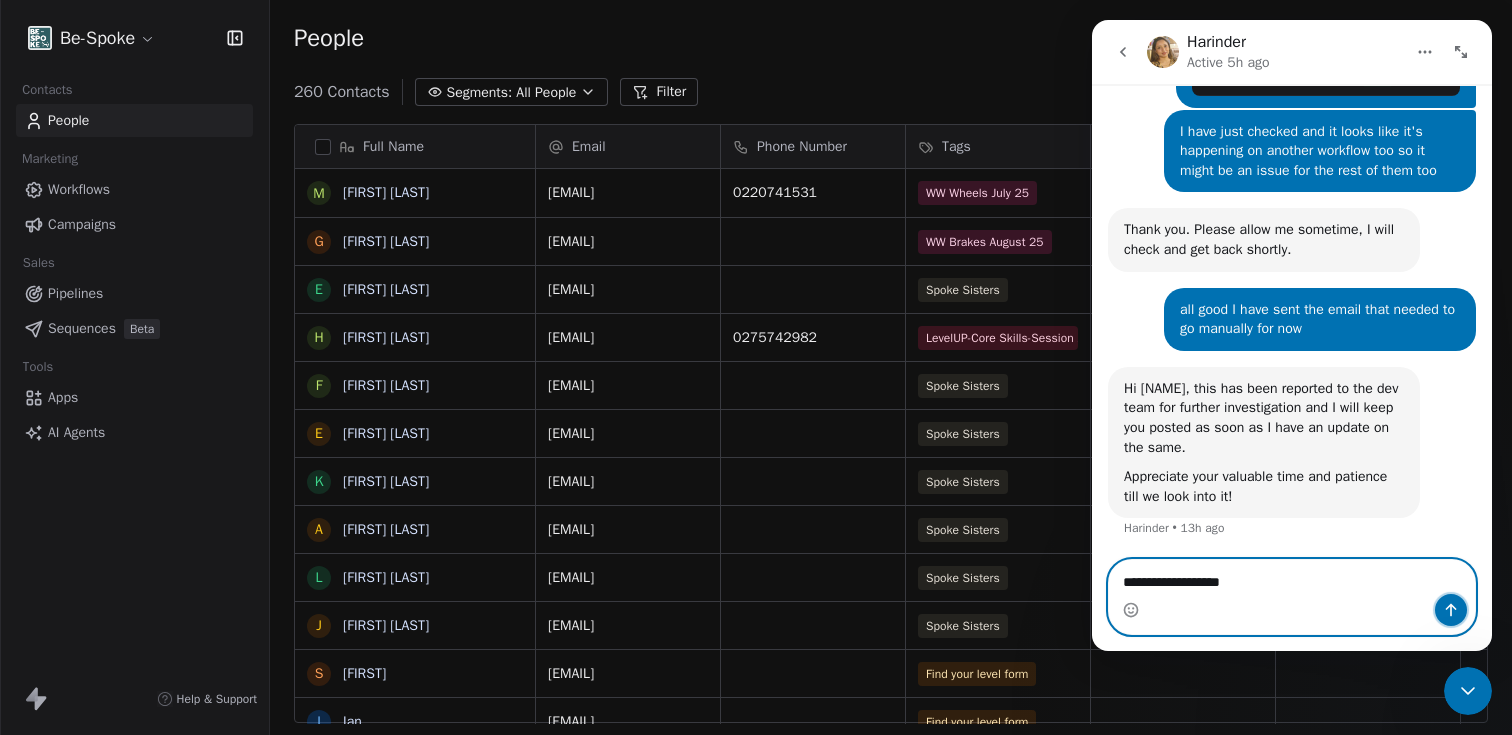 click 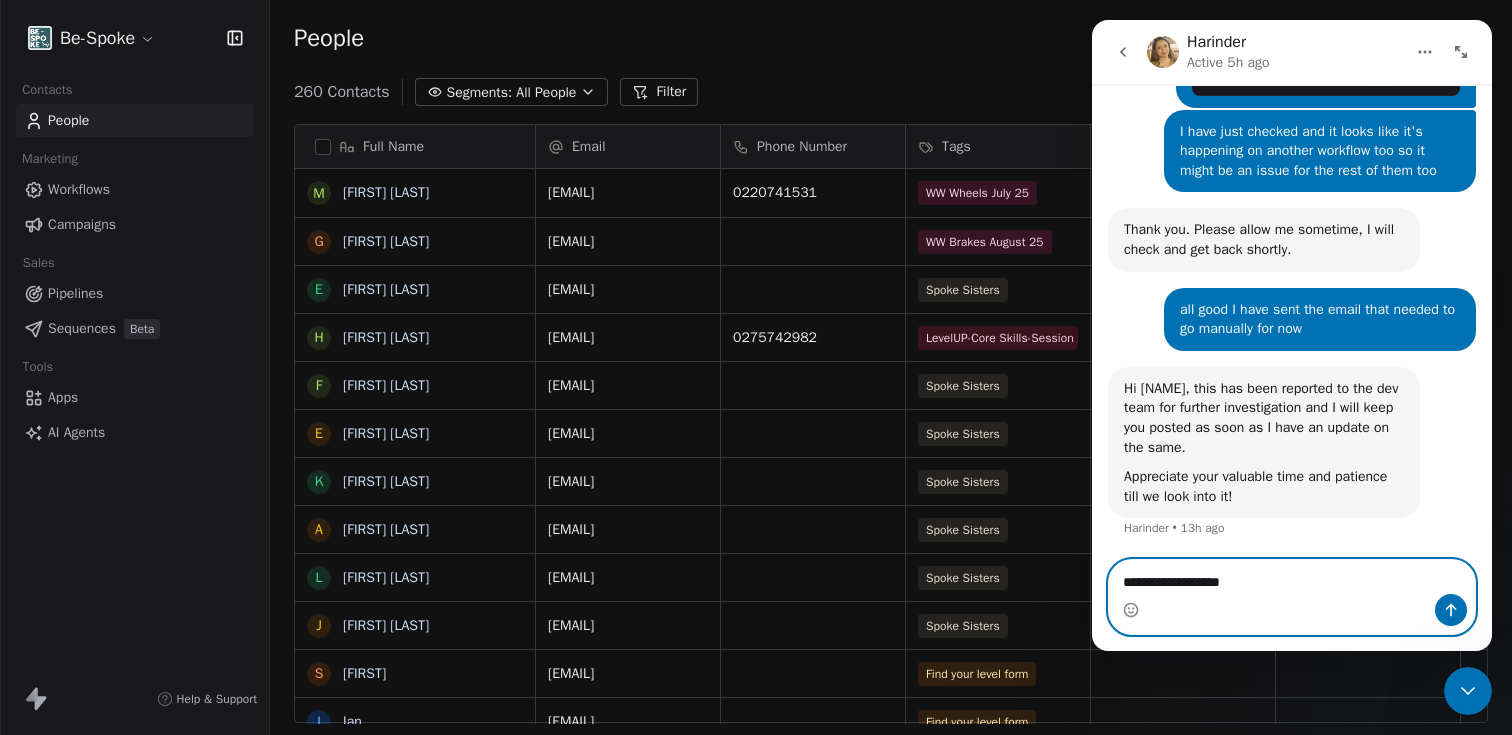 type 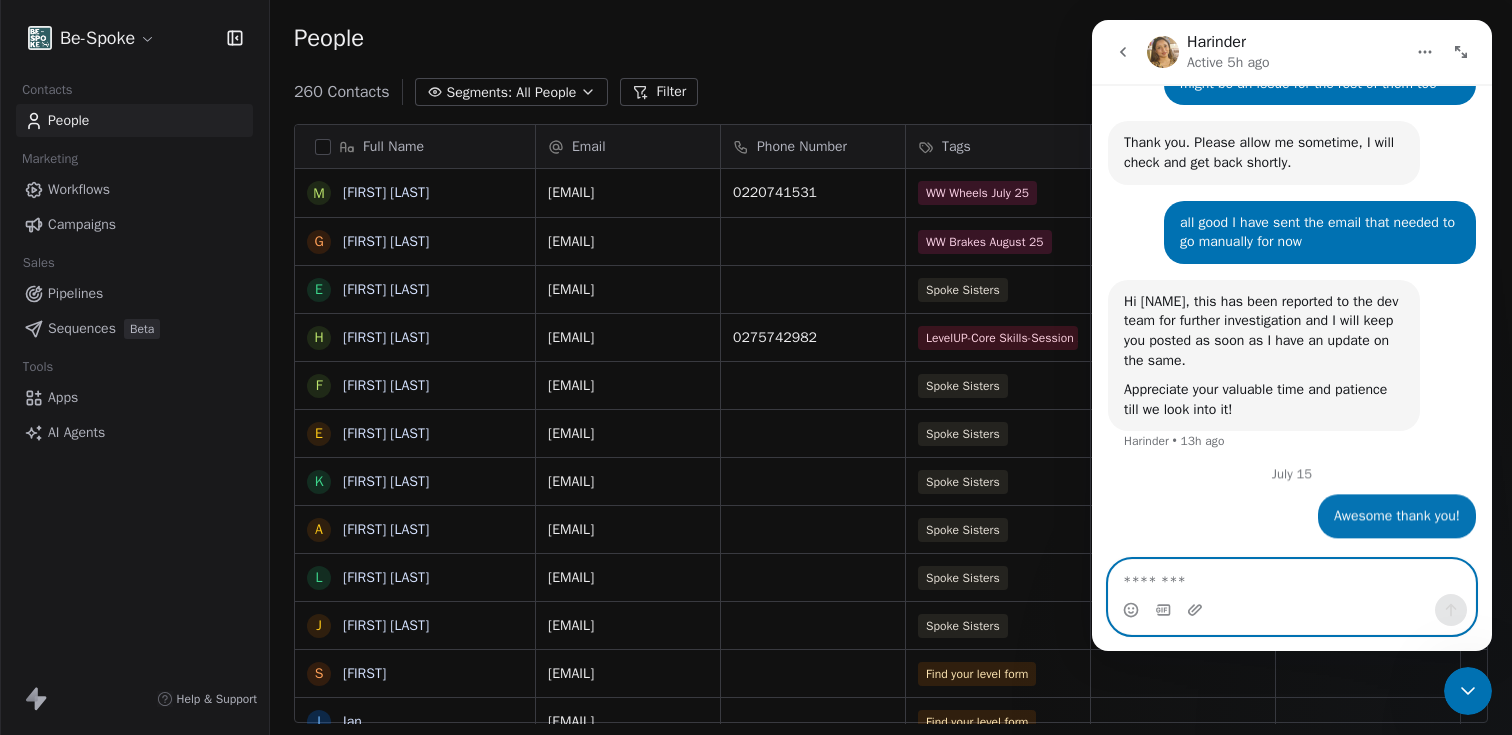 scroll, scrollTop: 3859, scrollLeft: 0, axis: vertical 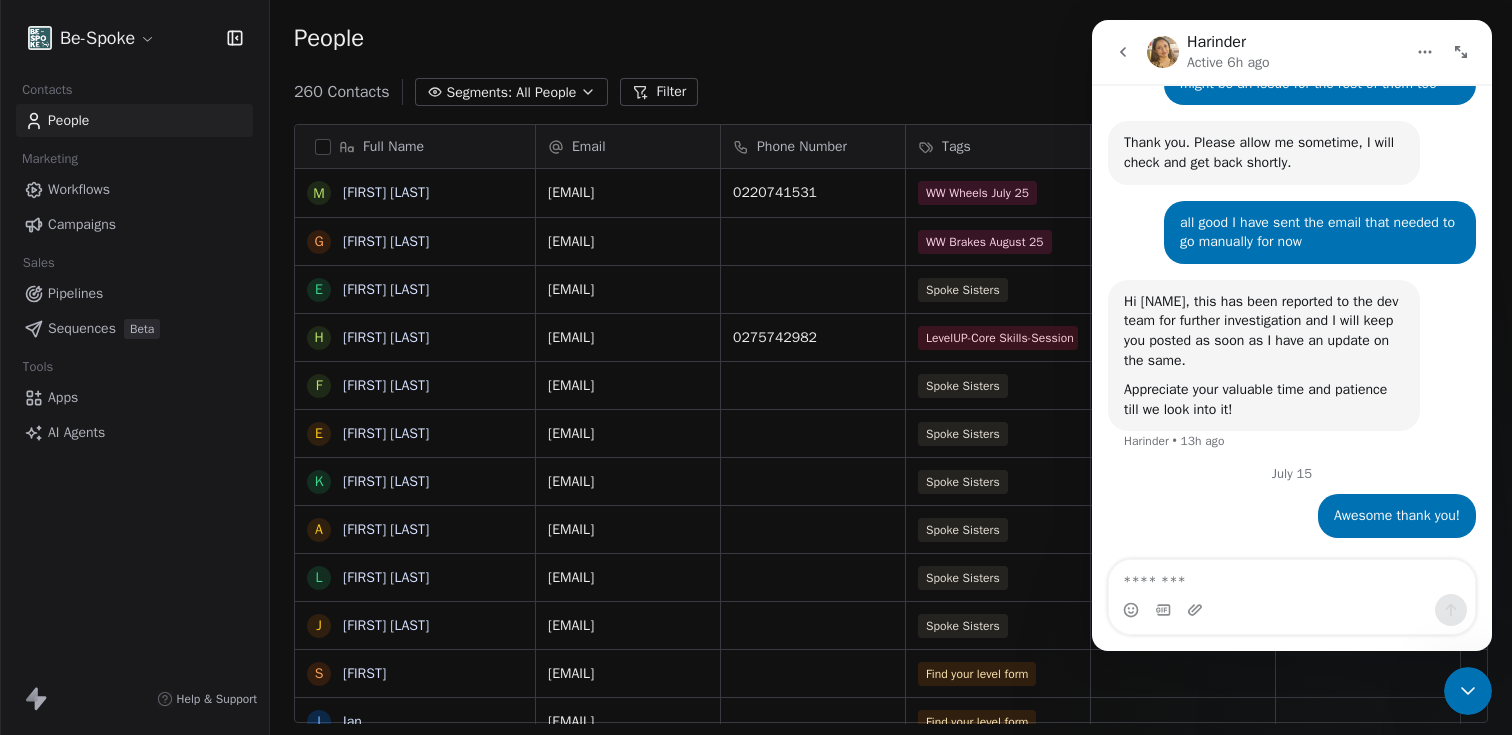 click 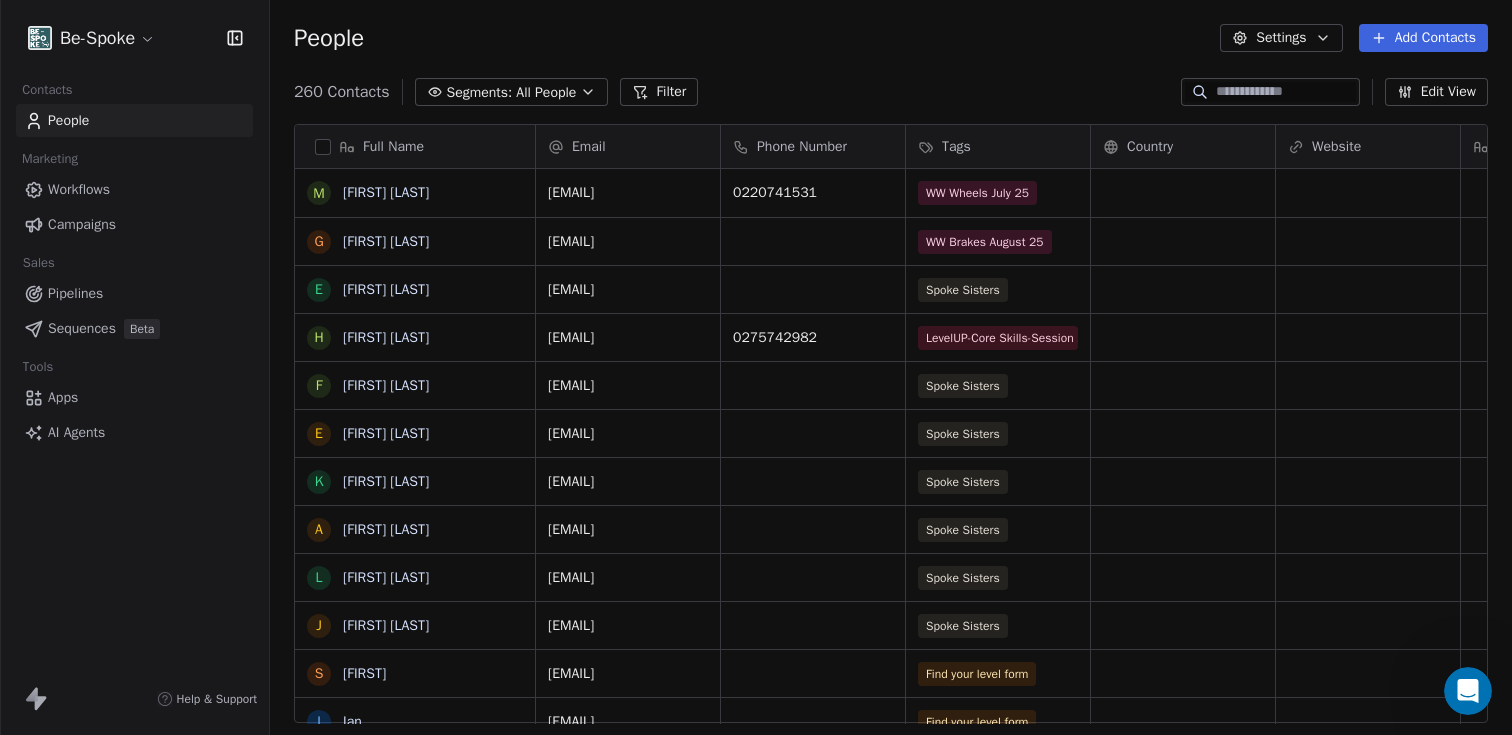 scroll, scrollTop: 0, scrollLeft: 0, axis: both 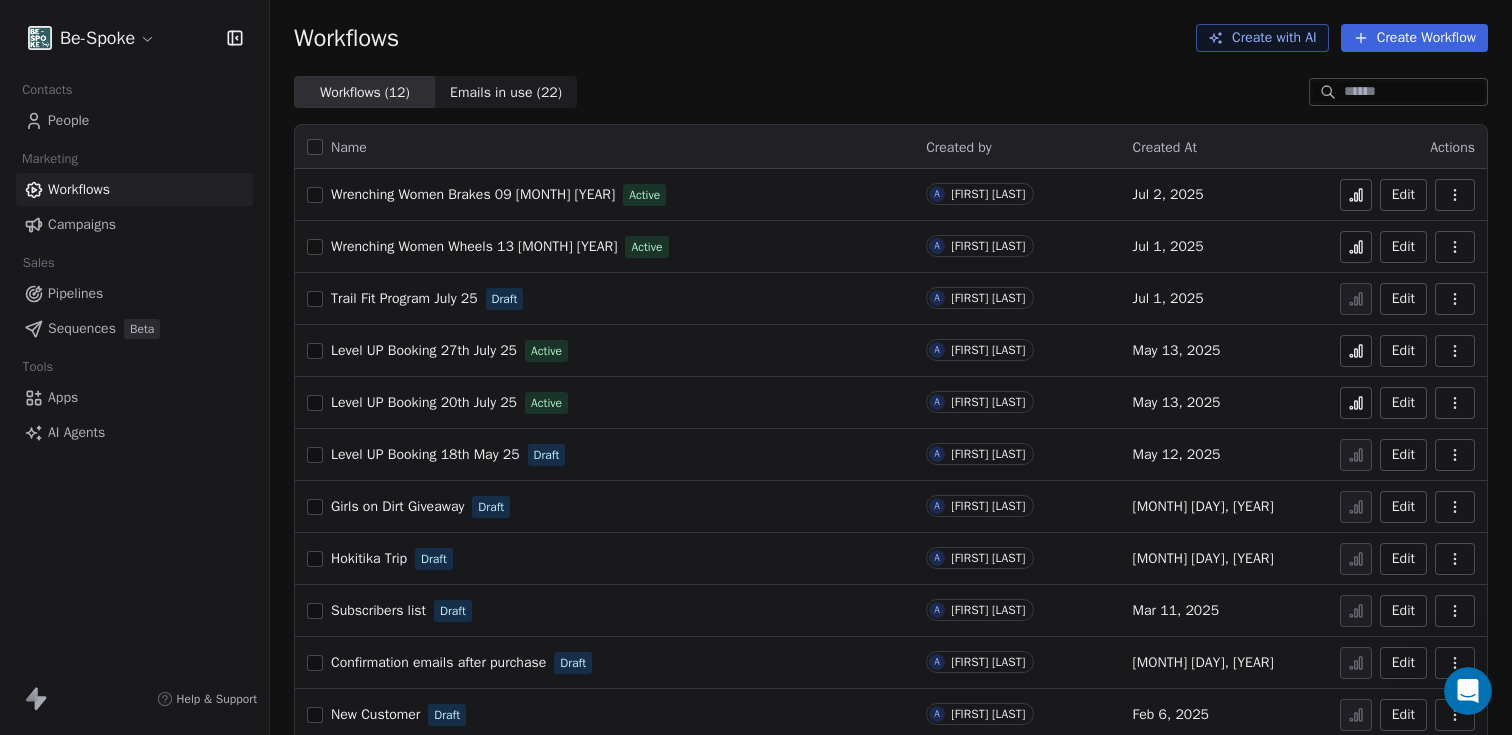 click on "Trail Fit Program July 25" at bounding box center (404, 298) 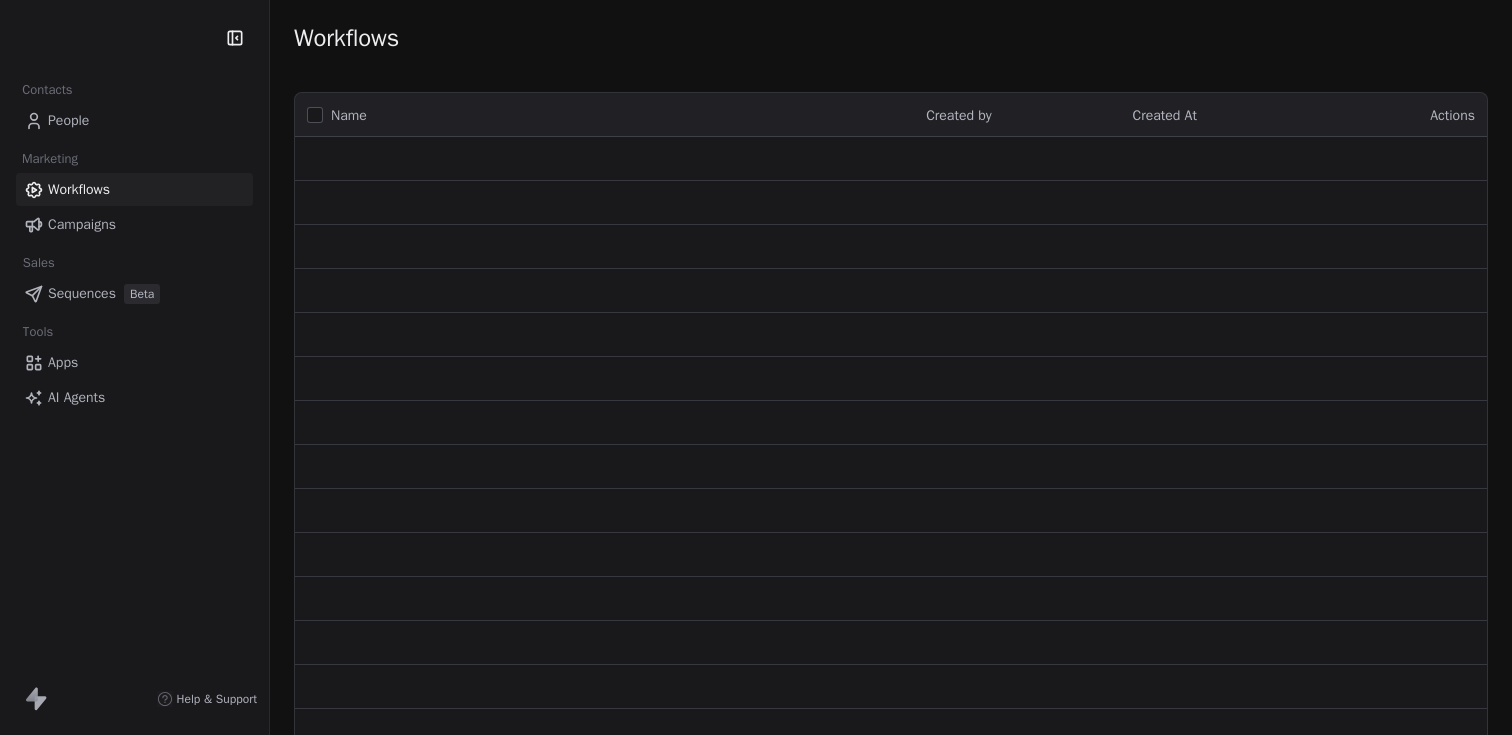 scroll, scrollTop: 0, scrollLeft: 0, axis: both 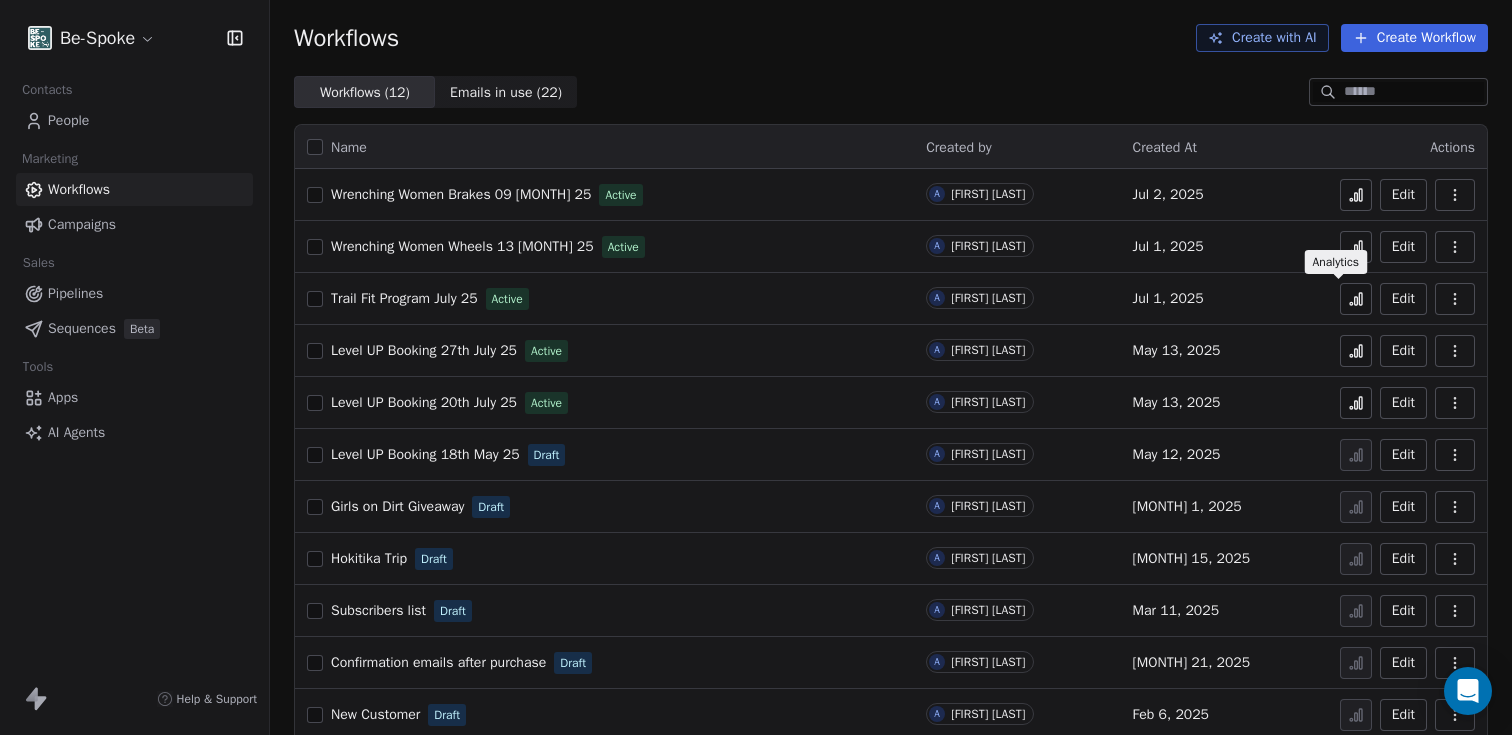 click 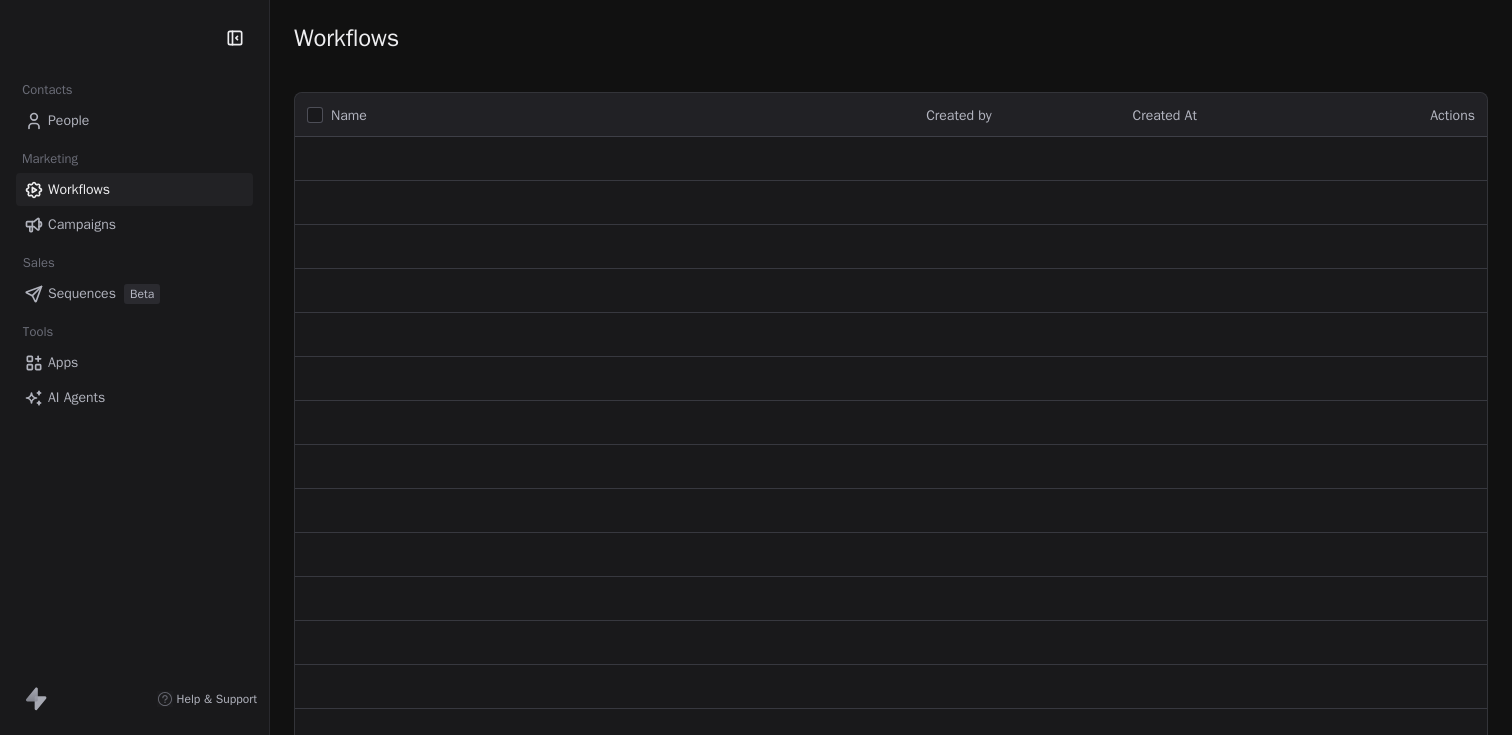 scroll, scrollTop: 0, scrollLeft: 0, axis: both 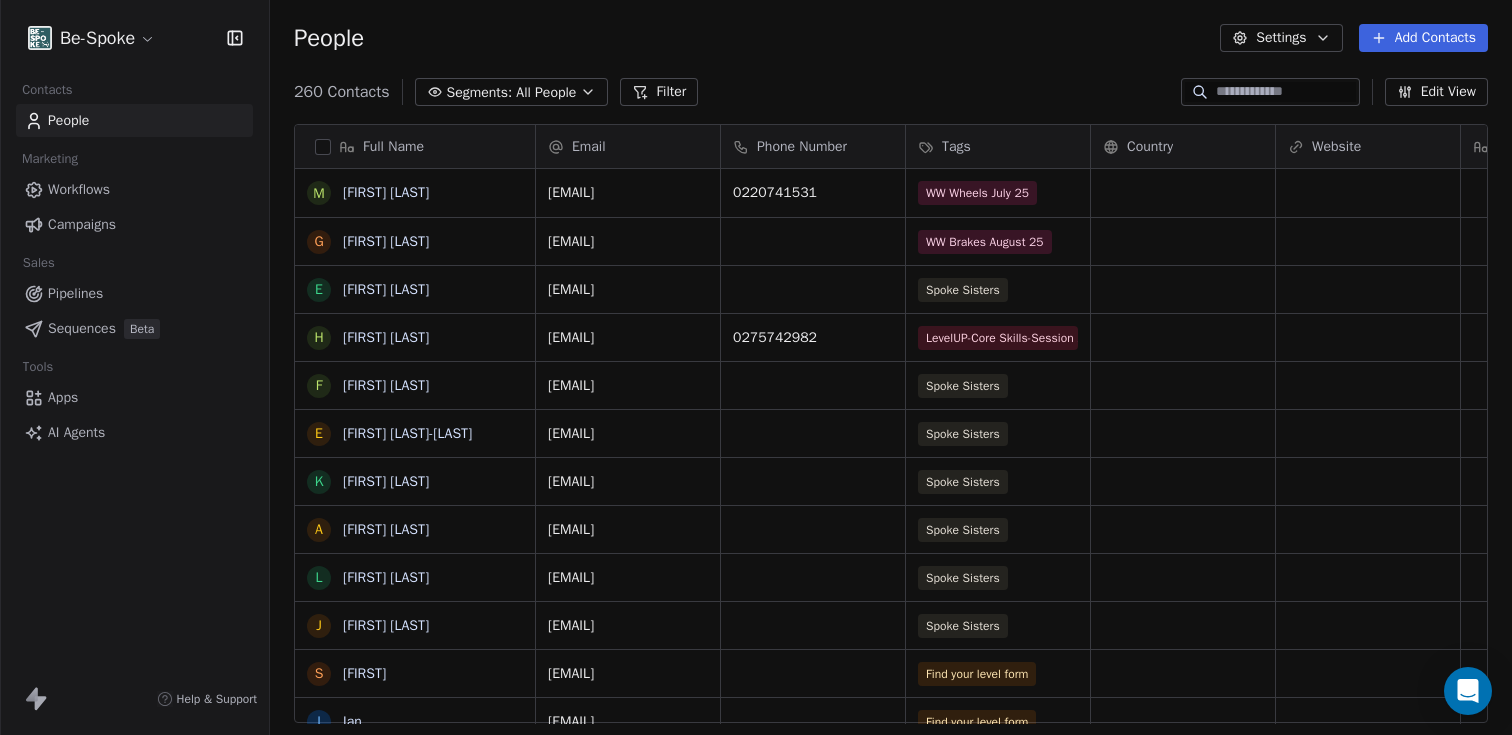 click at bounding box center (1286, 92) 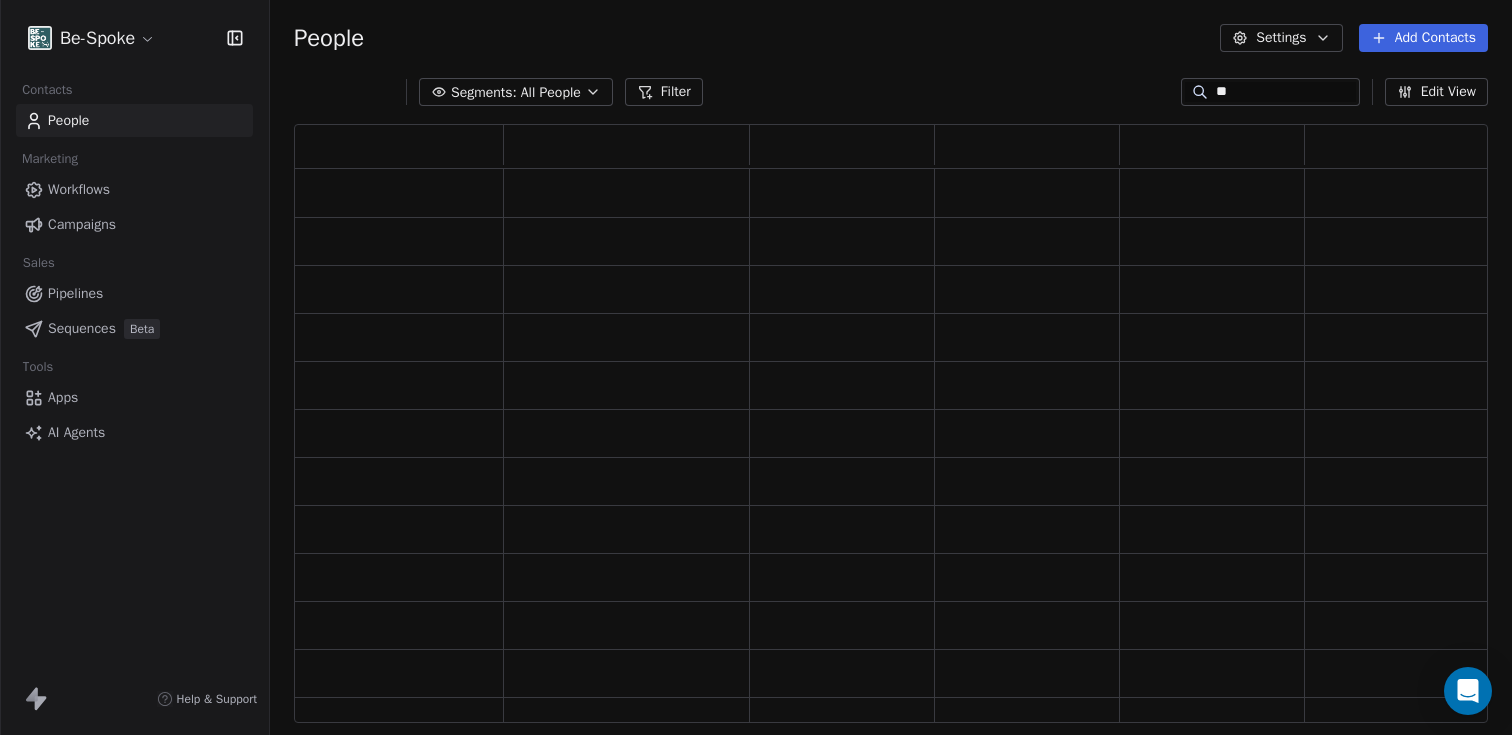 scroll, scrollTop: 16, scrollLeft: 16, axis: both 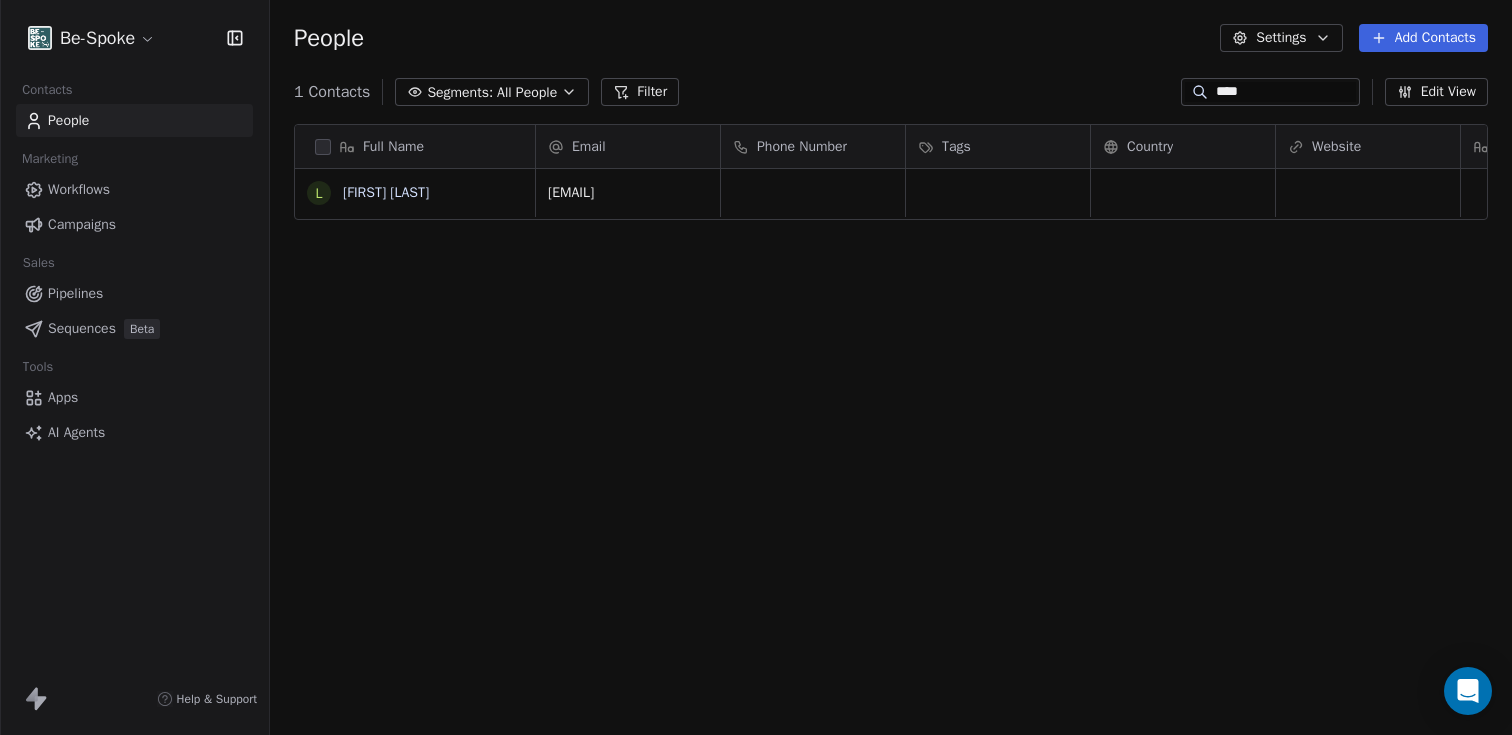 type on "****" 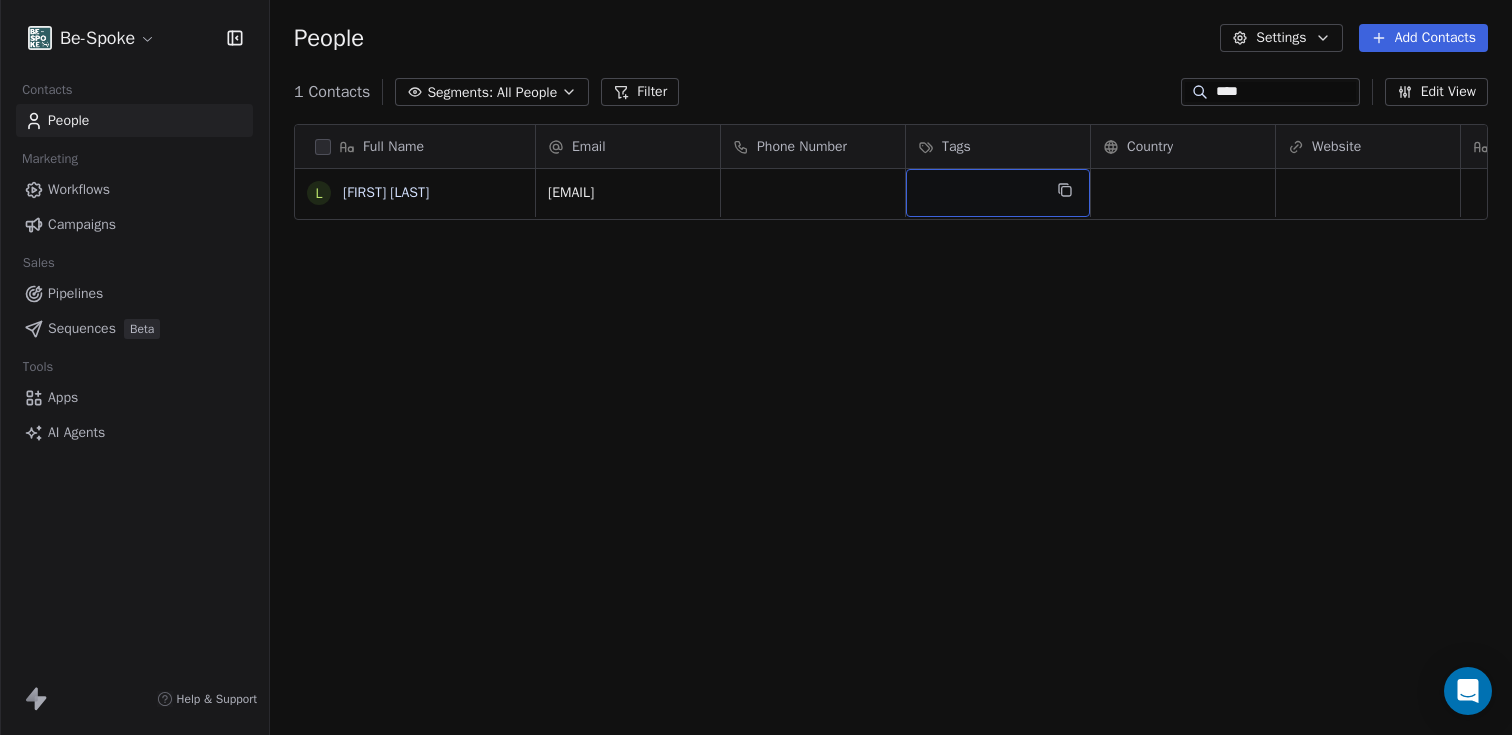 click at bounding box center (998, 193) 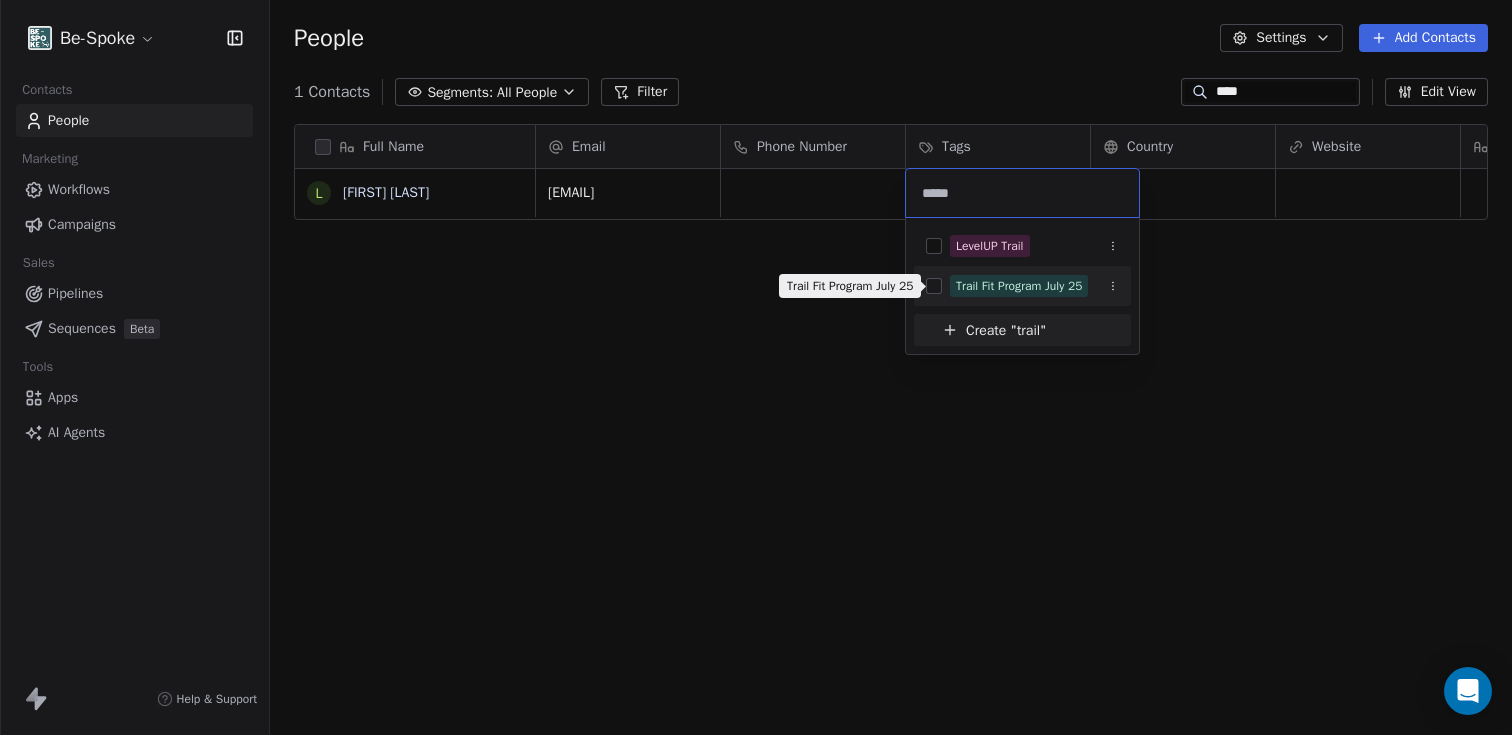 type on "*****" 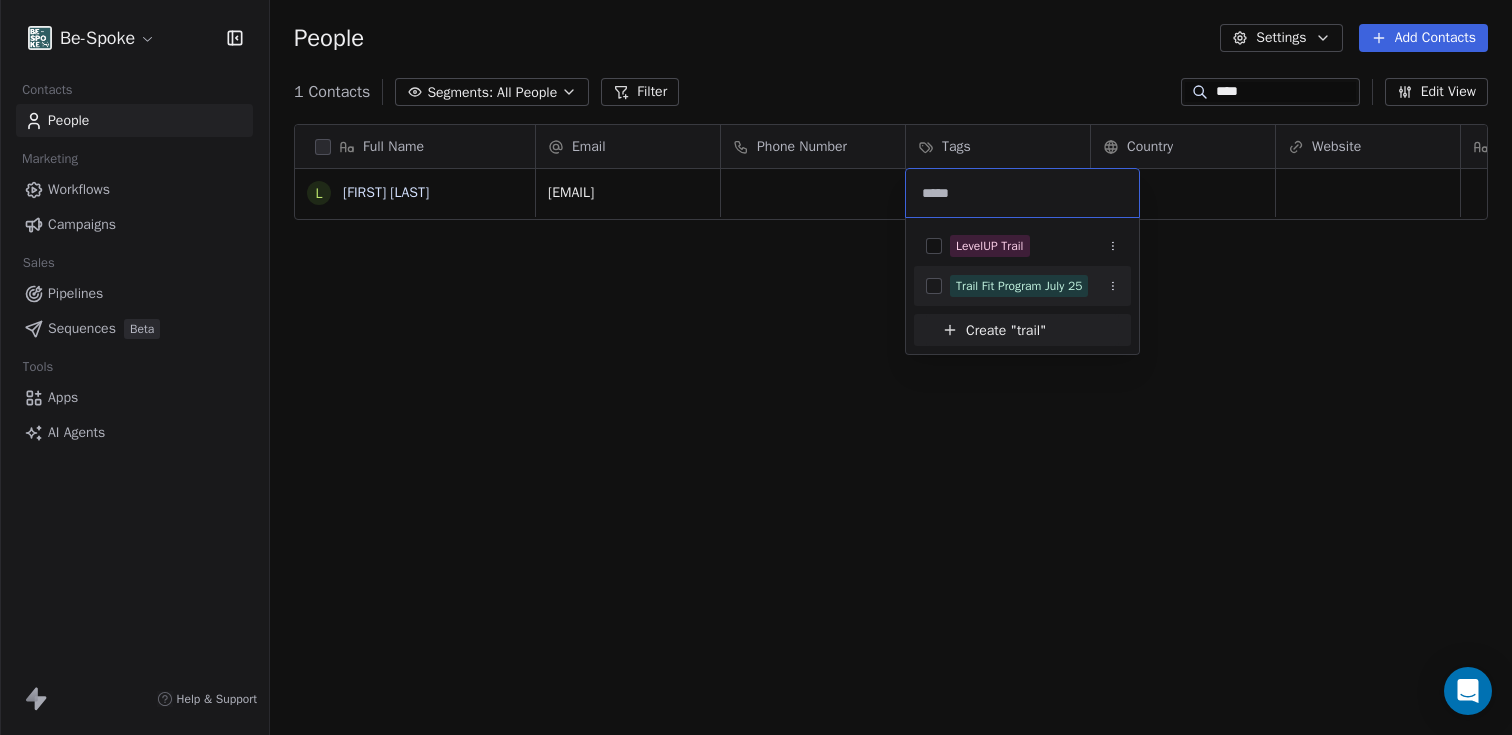 click on "Trail Fit Program July 25" at bounding box center [1019, 286] 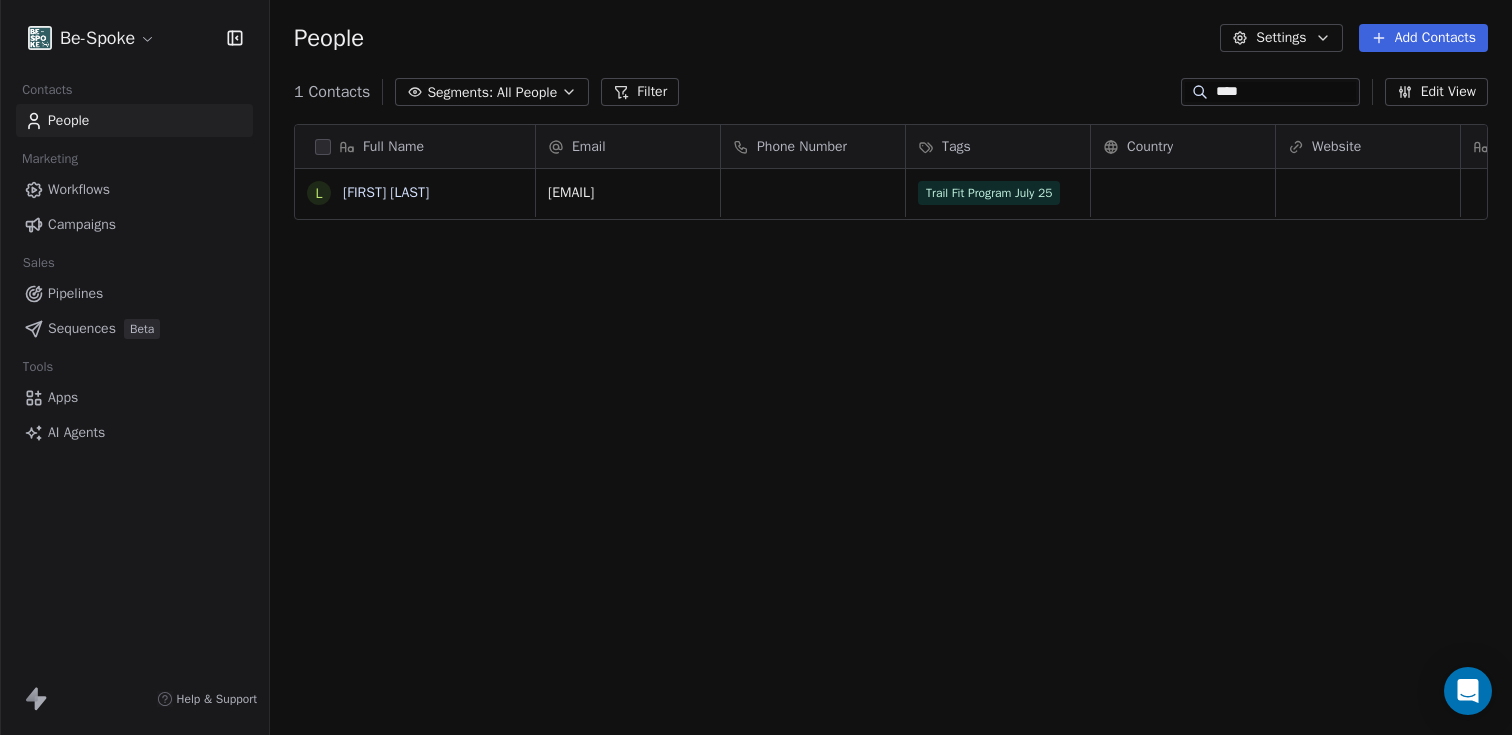 click on "Contacts People Marketing Workflows Campaigns Sales Pipelines Sequences Beta Tools Apps AI Agents Help & Support People Settings Add Contacts 1 Contacts Segments: All People Filter **** Edit View Tag Add to Sequence Export Full Name L [FIRST] [LAST] Email Phone Number Tags Country Website Job Title Status Contact Source NPS Score [EMAIL] Trail Fit Program July 25 To pick up a draggable item, press the space bar. While dragging, use the arrow keys to move the item. Press space again to drop the item in its new position, or press escape to cancel." at bounding box center [756, 367] 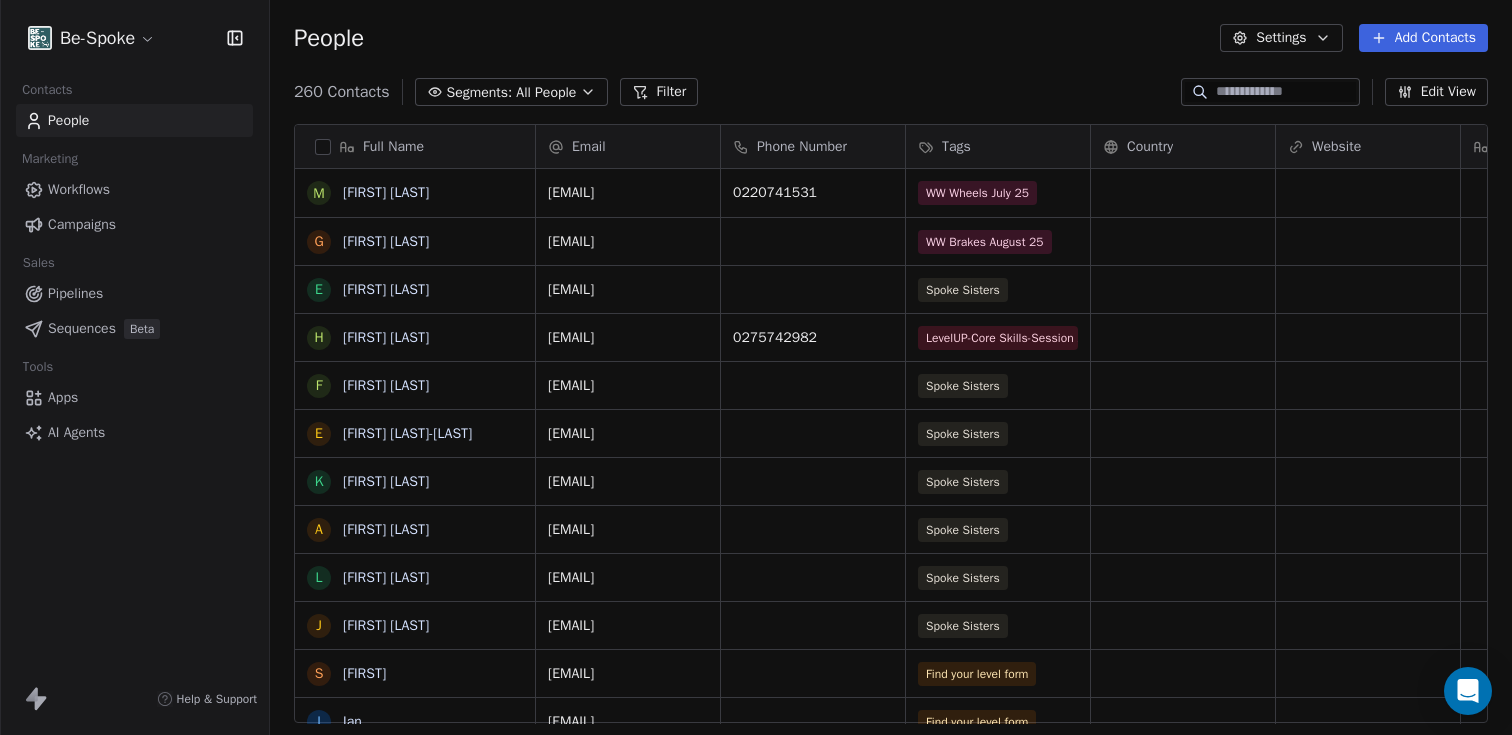 type 